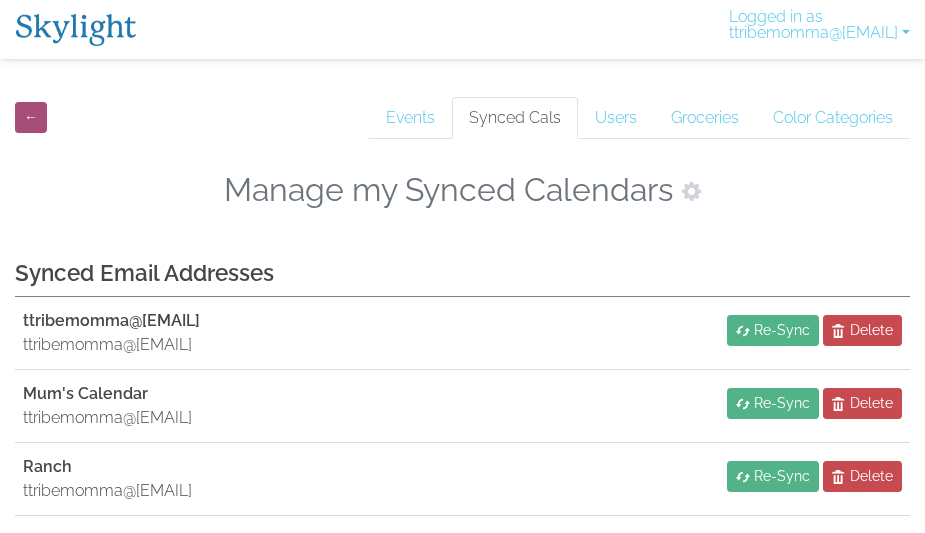 scroll, scrollTop: 0, scrollLeft: 0, axis: both 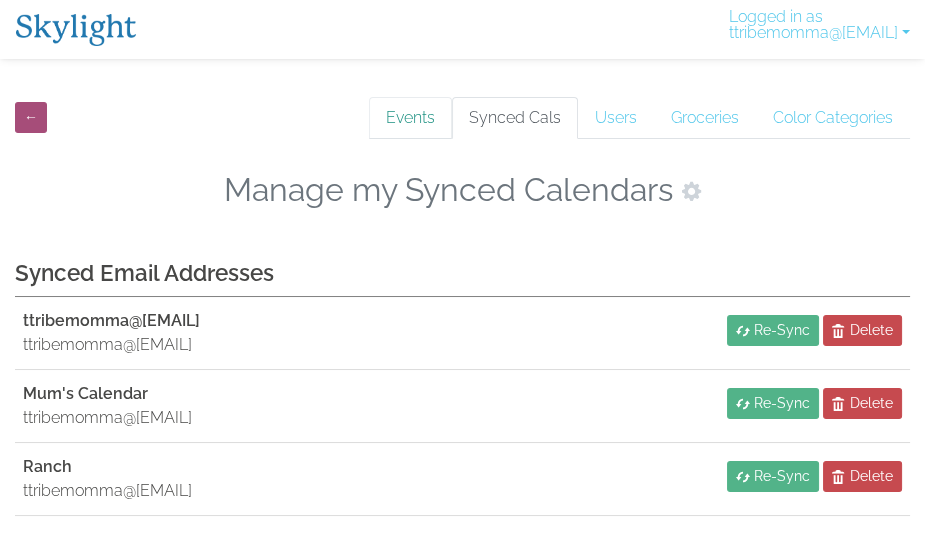 click on "Events" at bounding box center [410, 118] 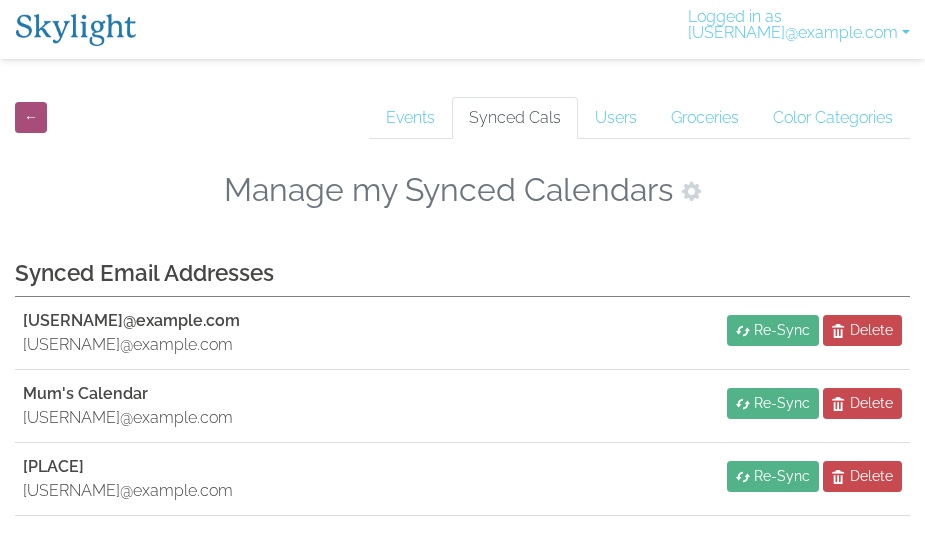 scroll, scrollTop: 0, scrollLeft: 0, axis: both 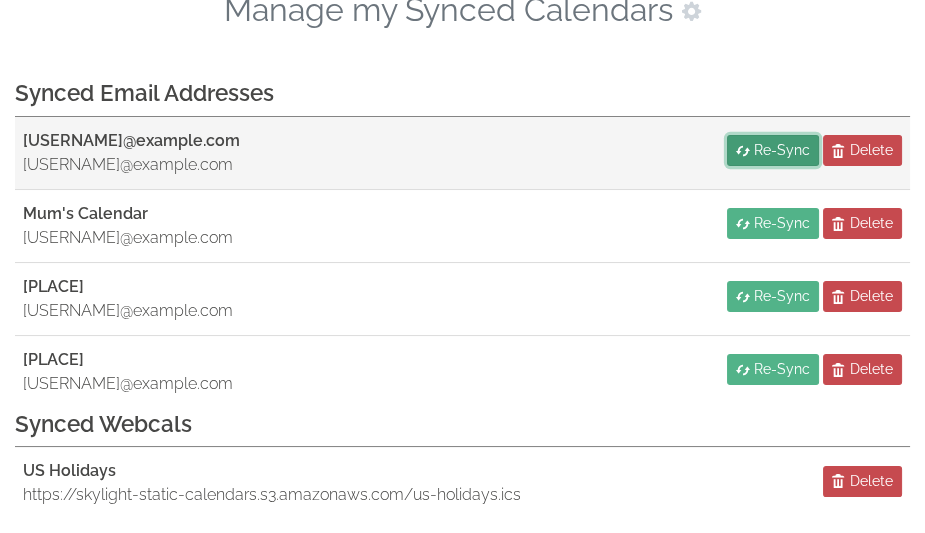 click on "Re-Sync" at bounding box center [782, 150] 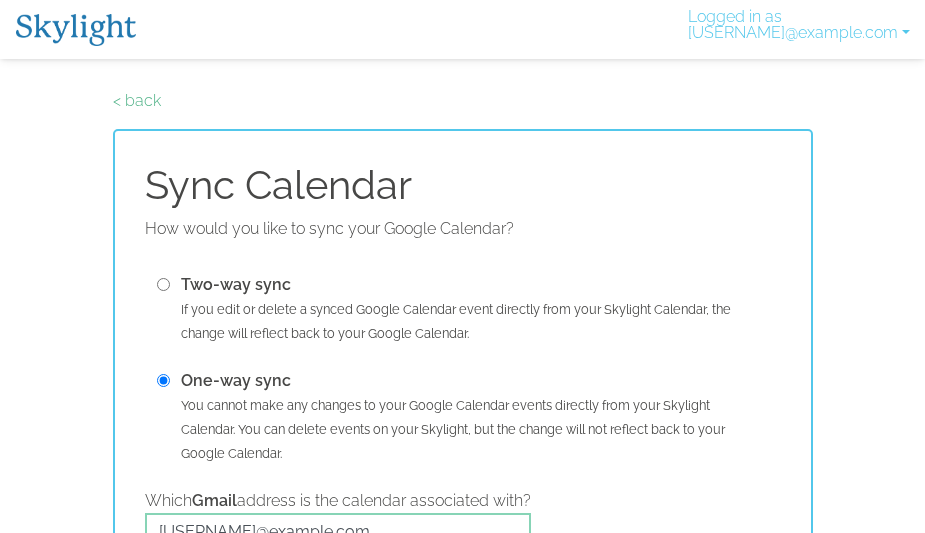 scroll, scrollTop: 0, scrollLeft: 0, axis: both 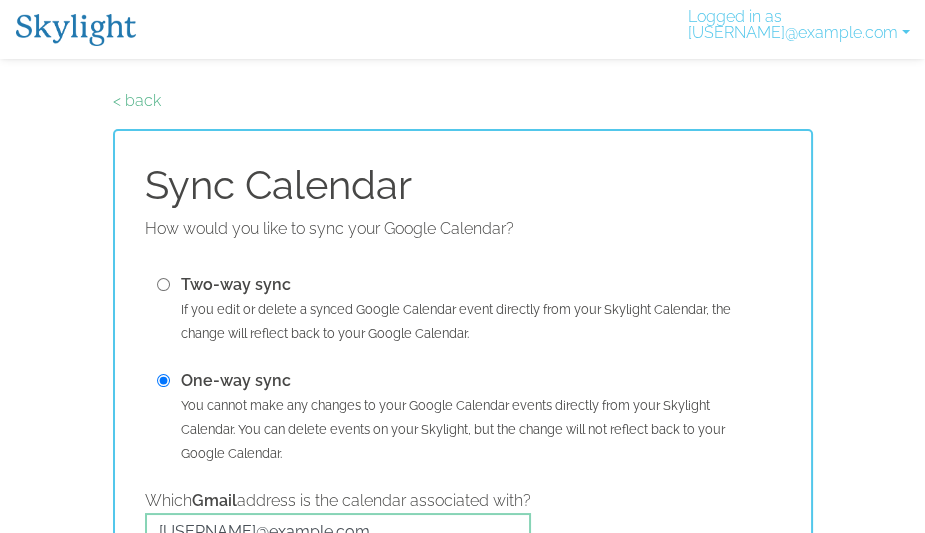 click at bounding box center (163, 284) 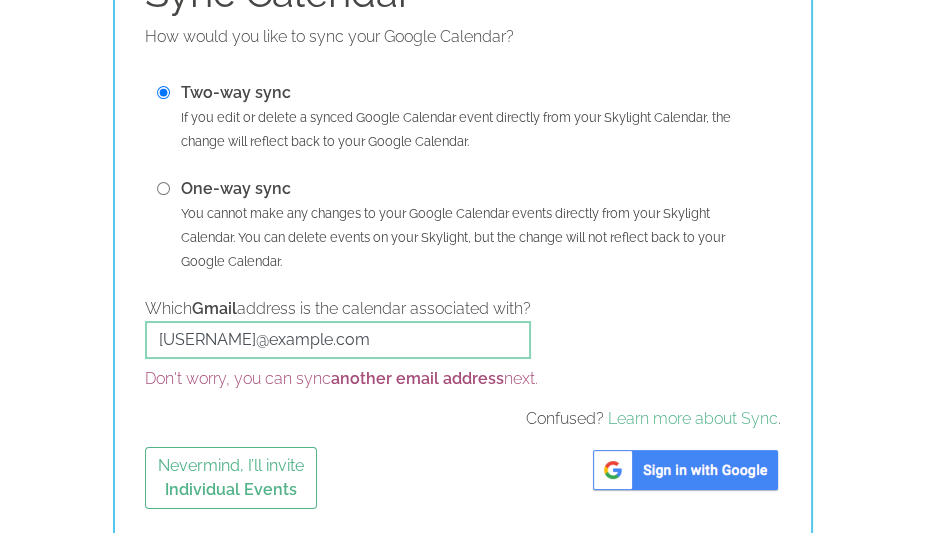 scroll, scrollTop: 199, scrollLeft: 0, axis: vertical 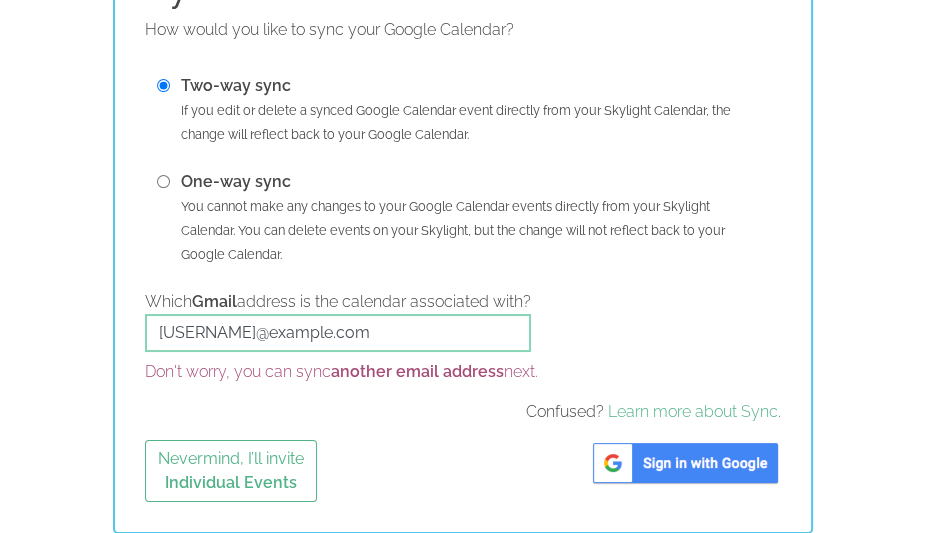 click at bounding box center (685, 463) 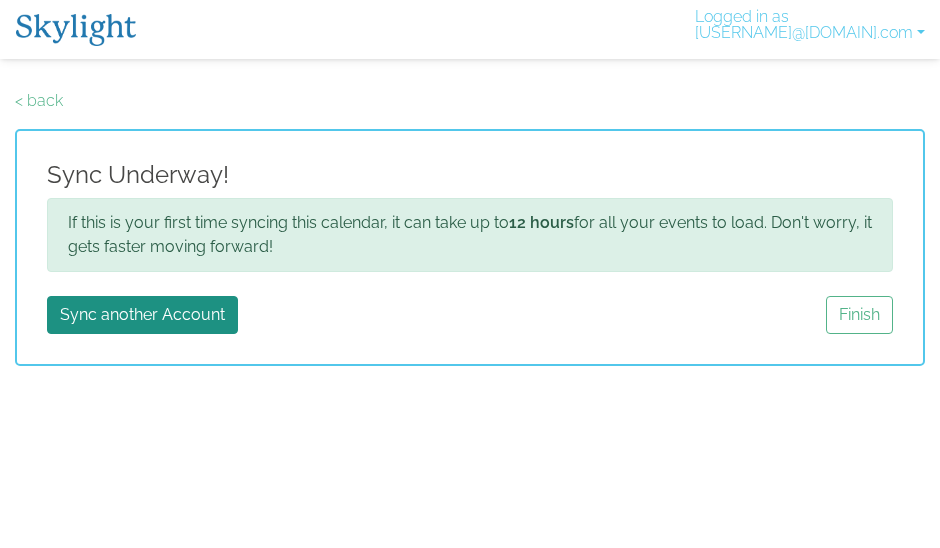 scroll, scrollTop: 0, scrollLeft: 0, axis: both 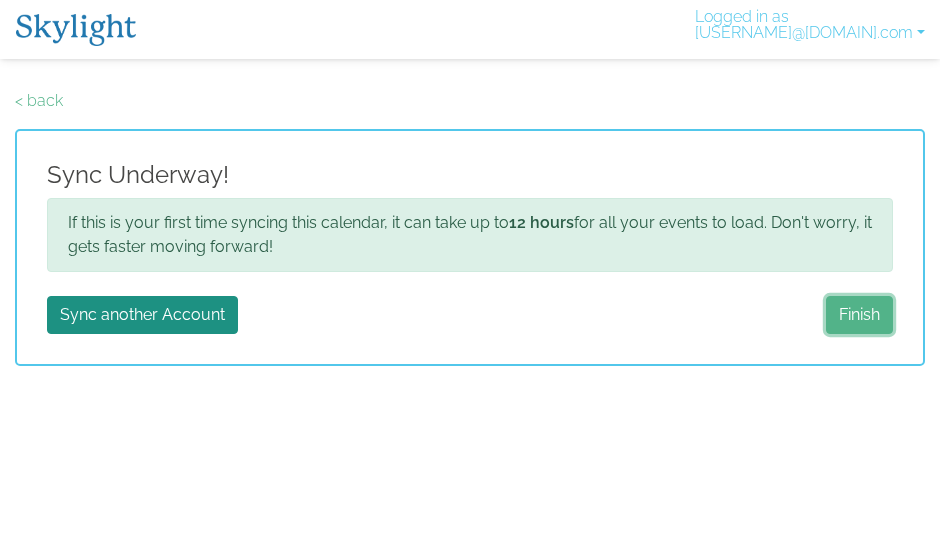 click on "Finish" at bounding box center (859, 315) 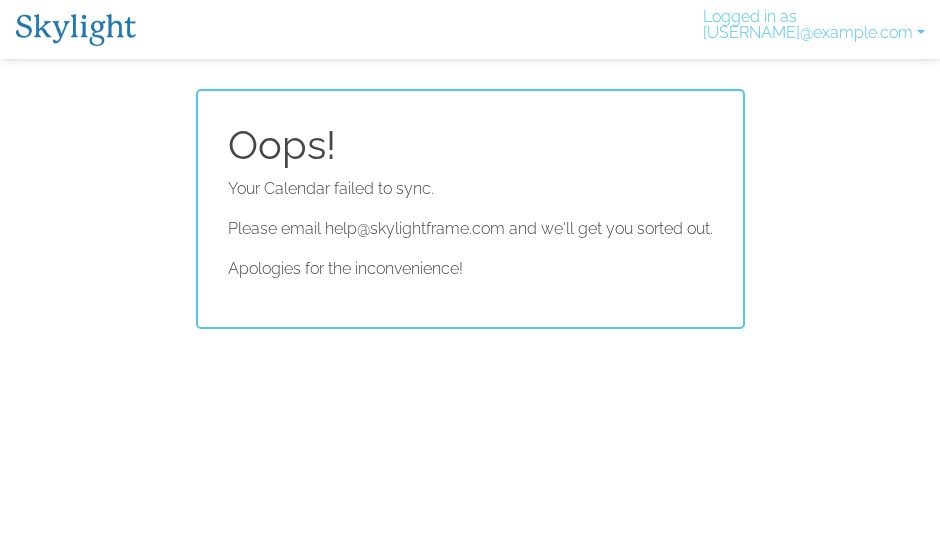 scroll, scrollTop: 0, scrollLeft: 0, axis: both 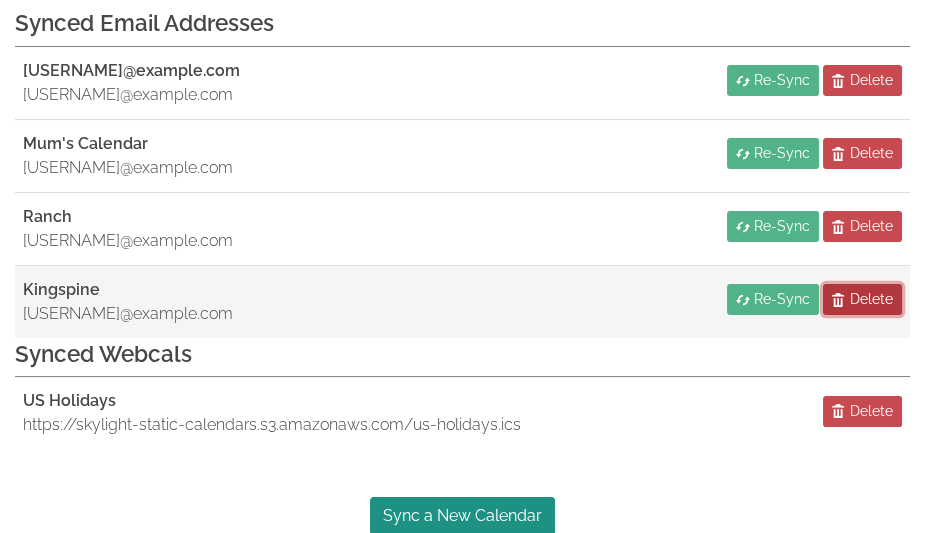 click on "Delete" at bounding box center [871, 299] 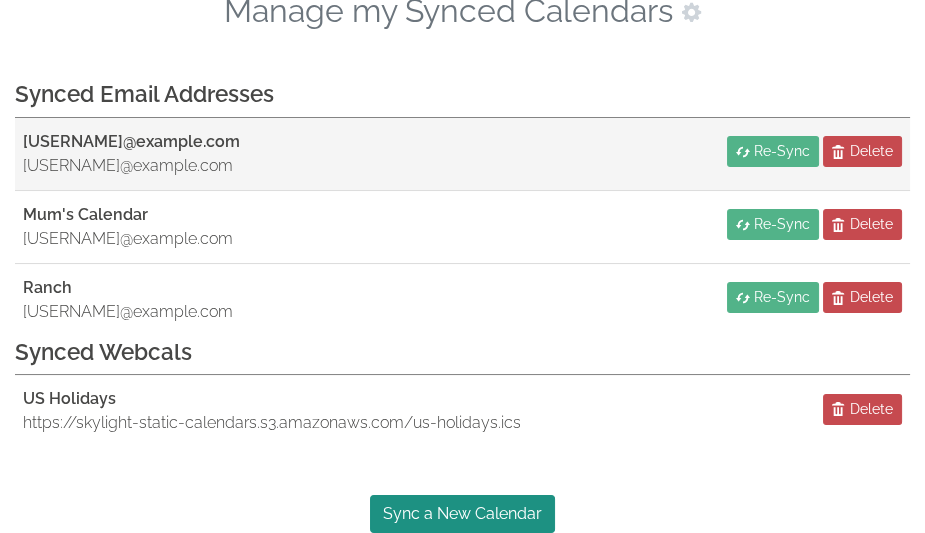 scroll, scrollTop: 177, scrollLeft: 0, axis: vertical 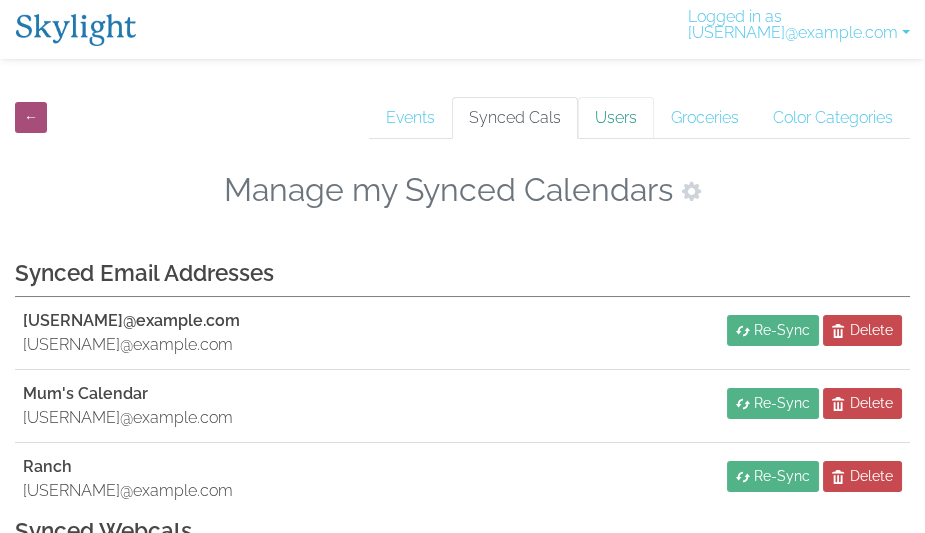 click on "Users" at bounding box center (616, 118) 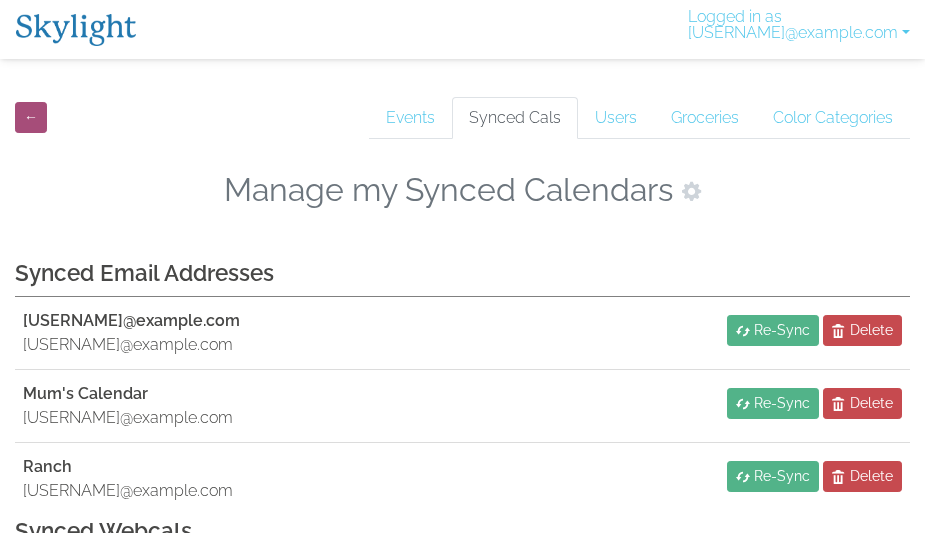 scroll, scrollTop: 0, scrollLeft: 0, axis: both 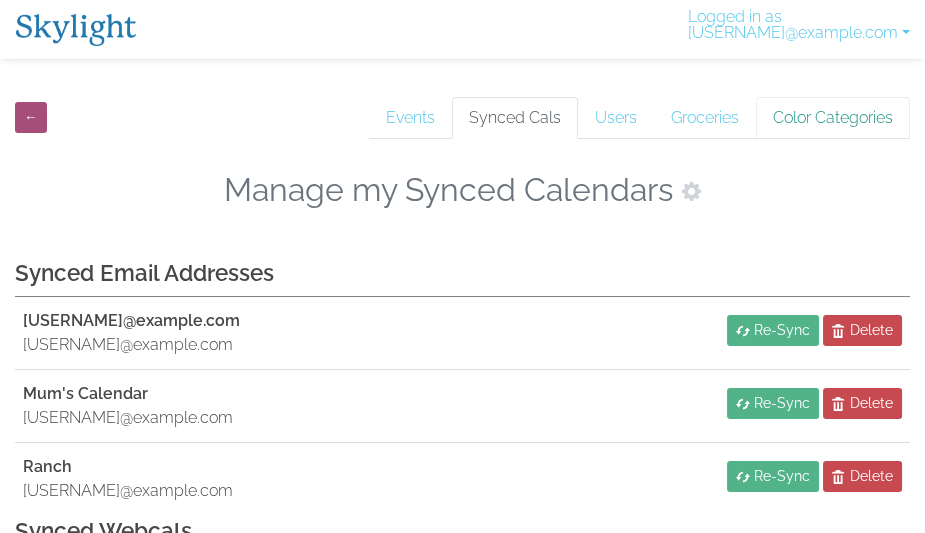 click on "Color Categories" at bounding box center (833, 118) 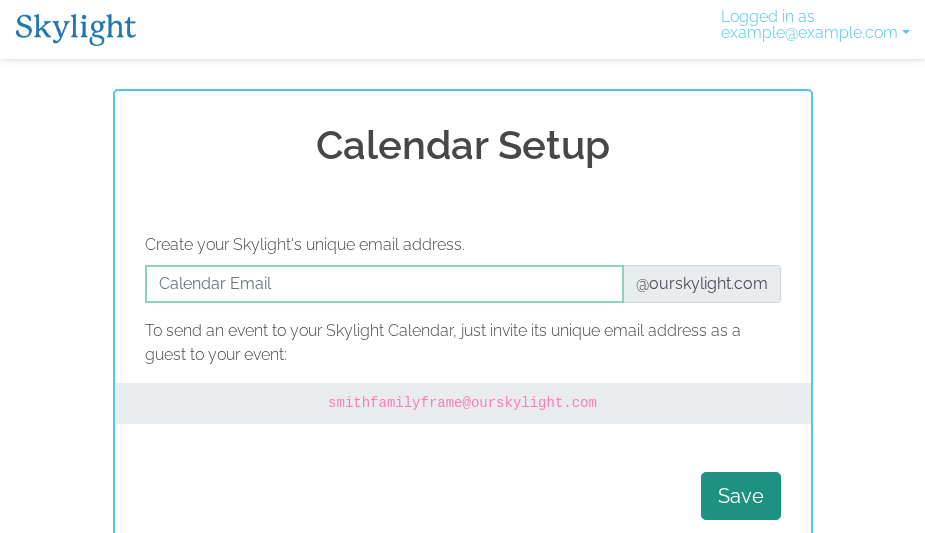 scroll, scrollTop: 0, scrollLeft: 0, axis: both 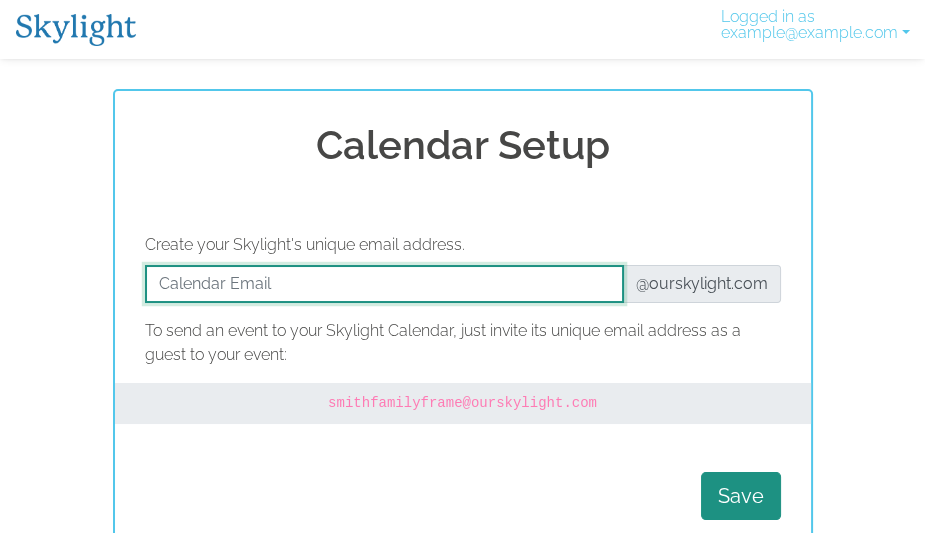 click at bounding box center (384, 284) 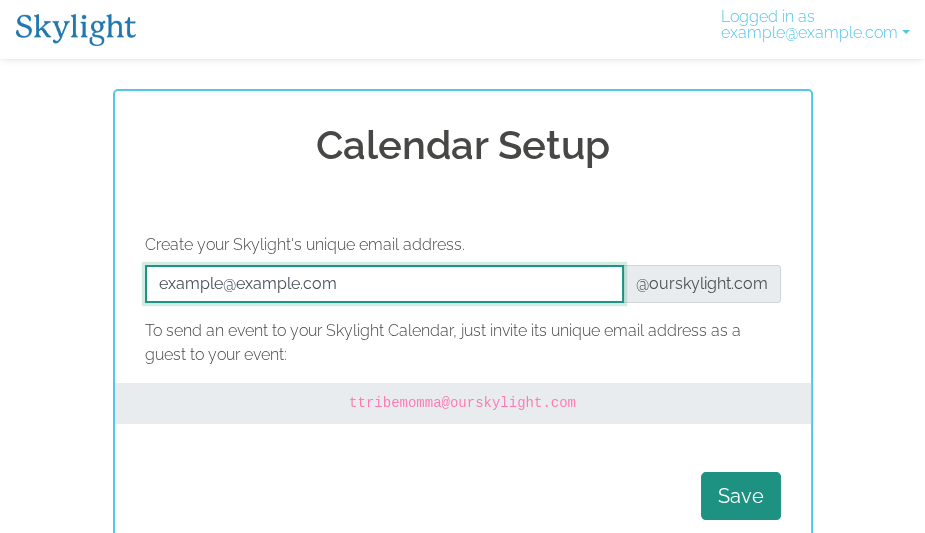 click at bounding box center [384, 284] 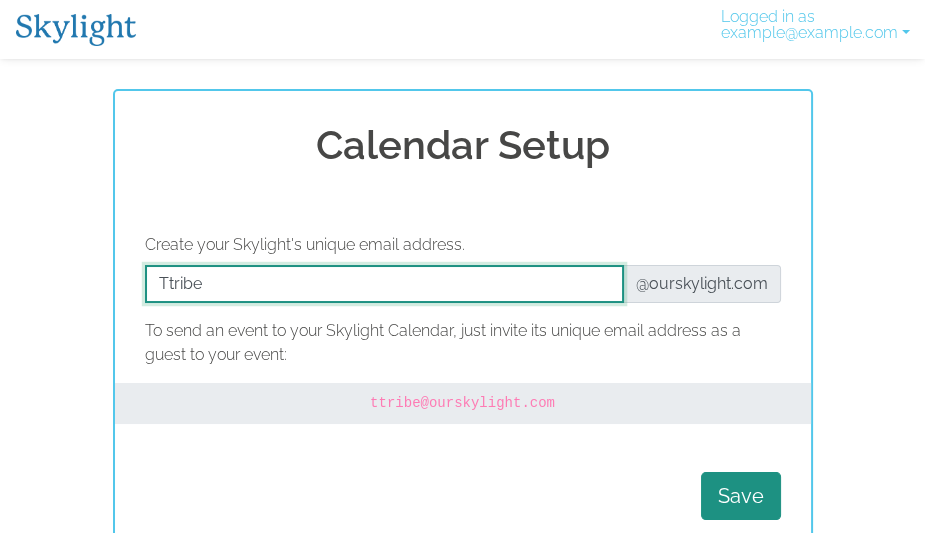 click at bounding box center [384, 284] 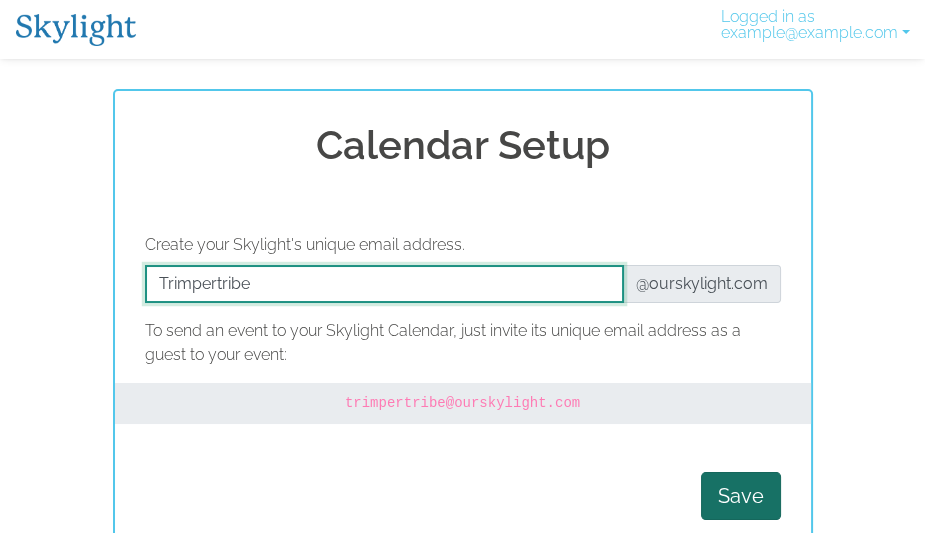 type on "Trimpertribe" 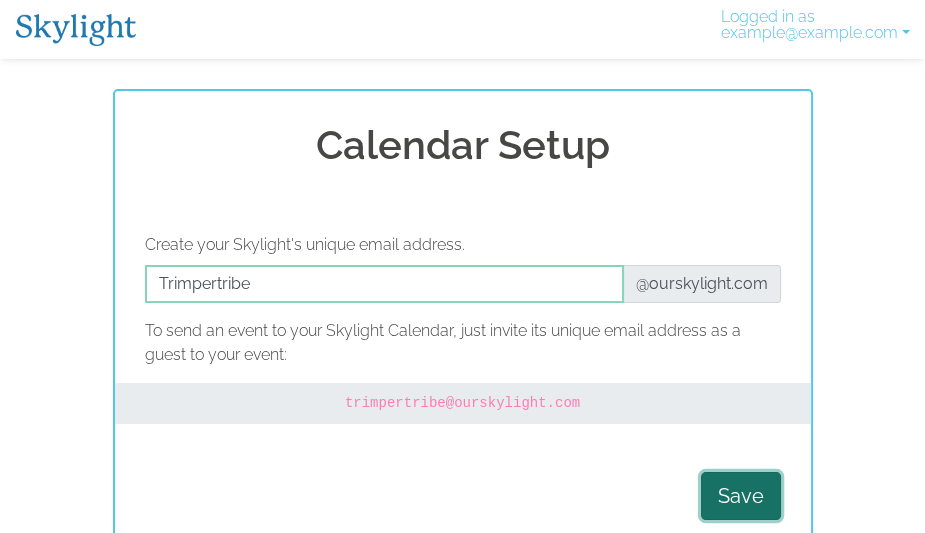 click on "Save" at bounding box center (741, 496) 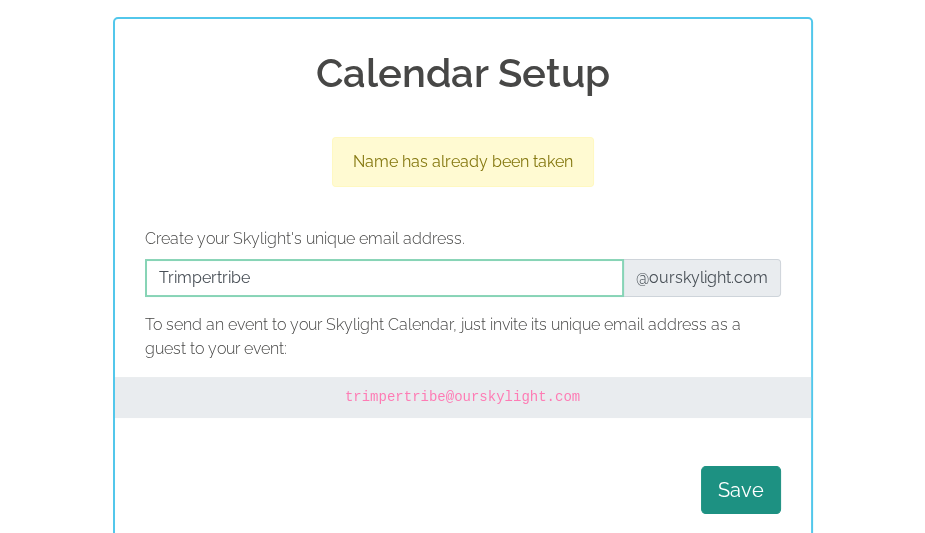 scroll, scrollTop: 92, scrollLeft: 0, axis: vertical 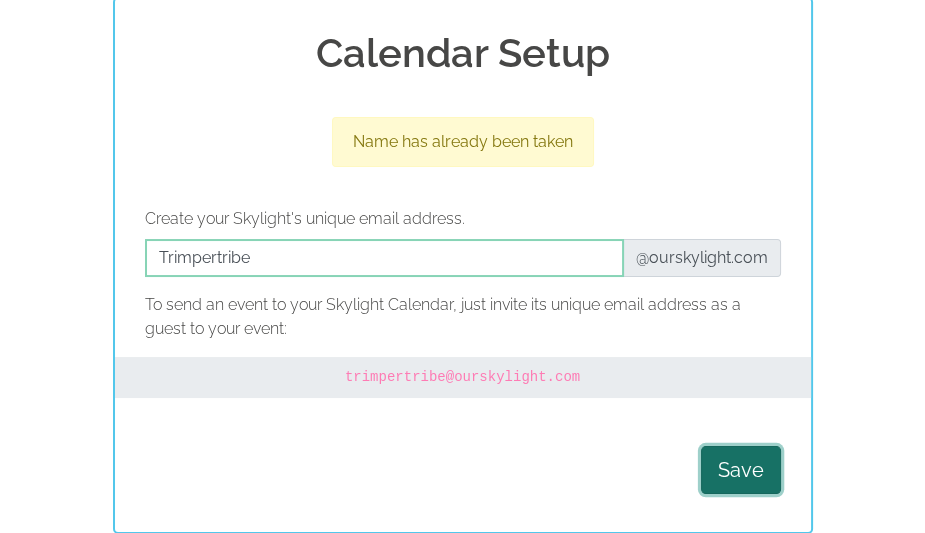 click on "Save" at bounding box center (741, 470) 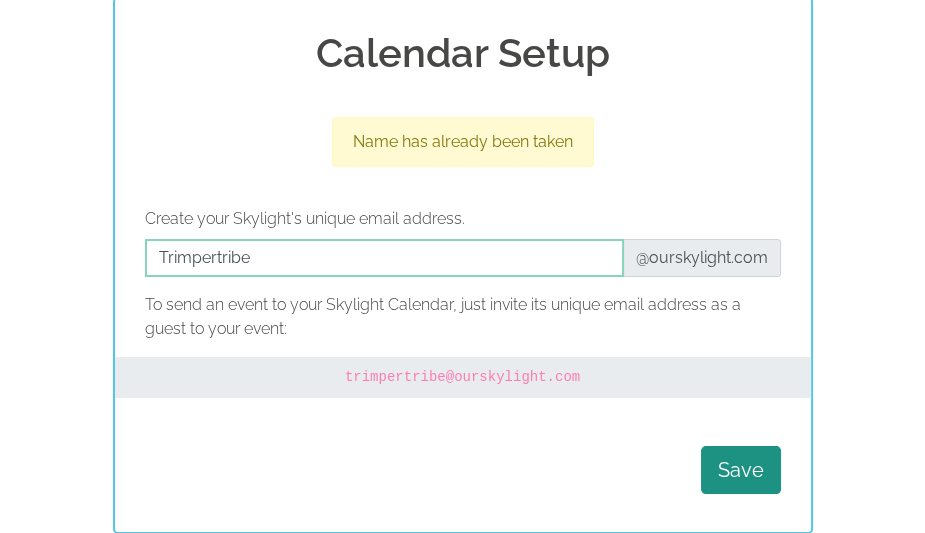 drag, startPoint x: 755, startPoint y: 476, endPoint x: 344, endPoint y: 364, distance: 425.9871 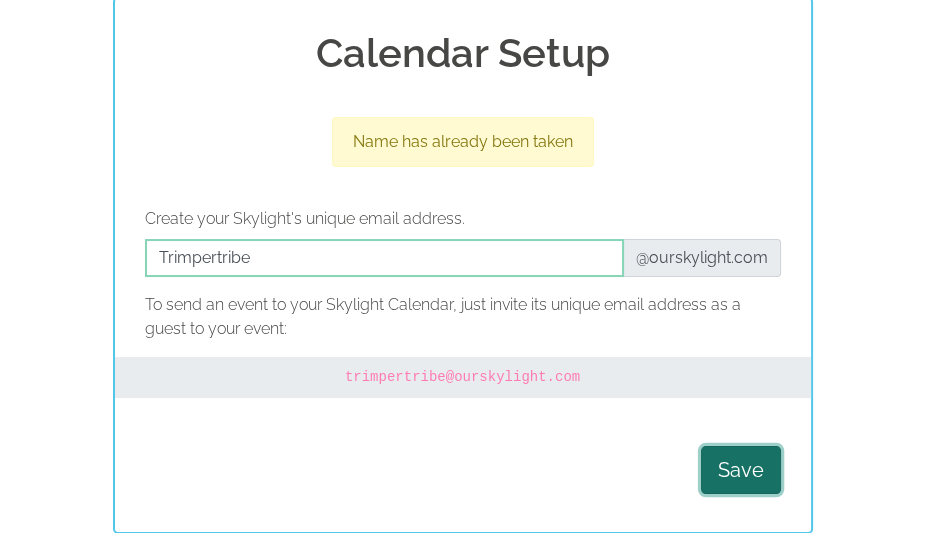 click on "Save" at bounding box center (741, 470) 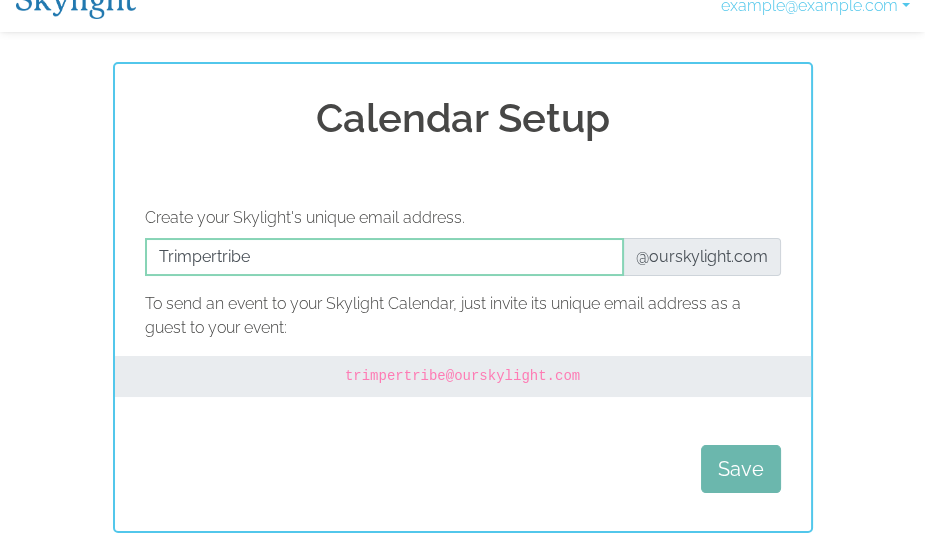 scroll, scrollTop: 92, scrollLeft: 0, axis: vertical 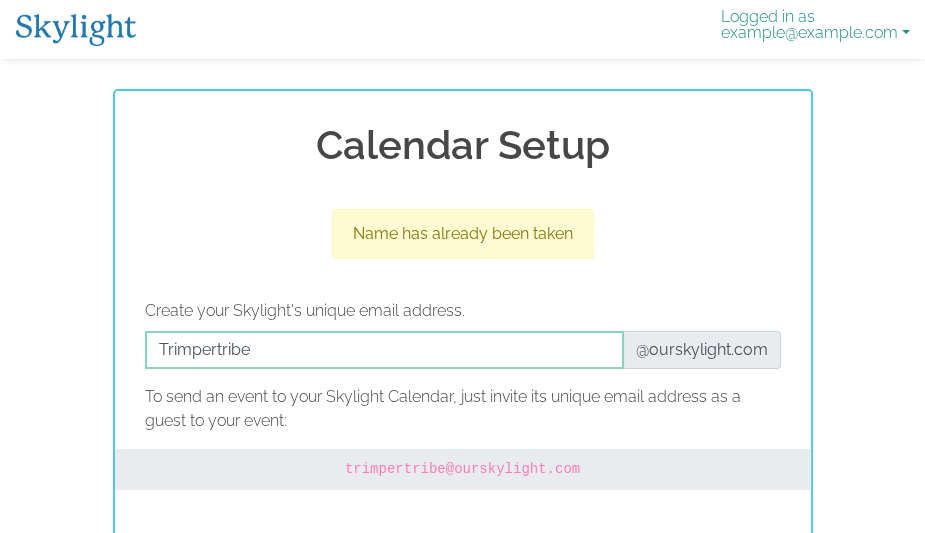 click on "Logged in as example@example.com" at bounding box center [815, 29] 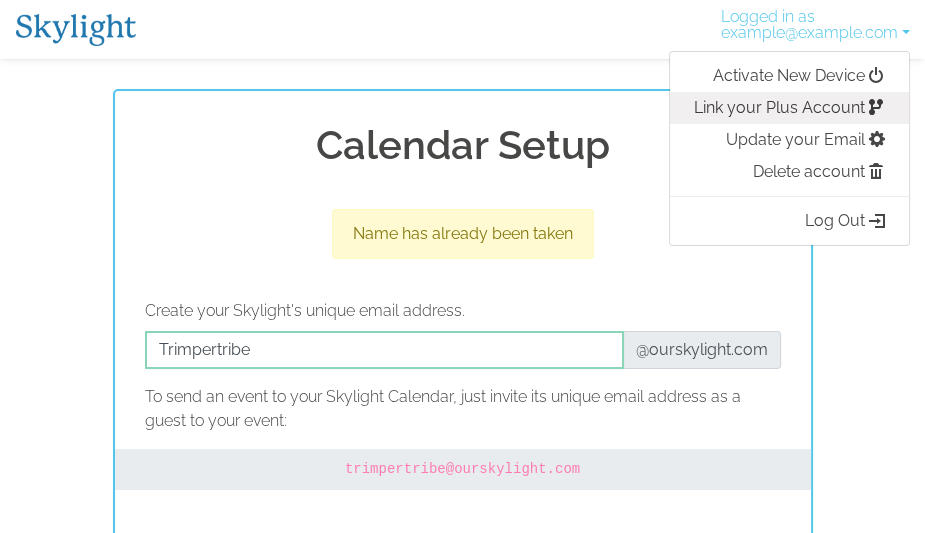 click on "Link your Plus Account" at bounding box center [789, 108] 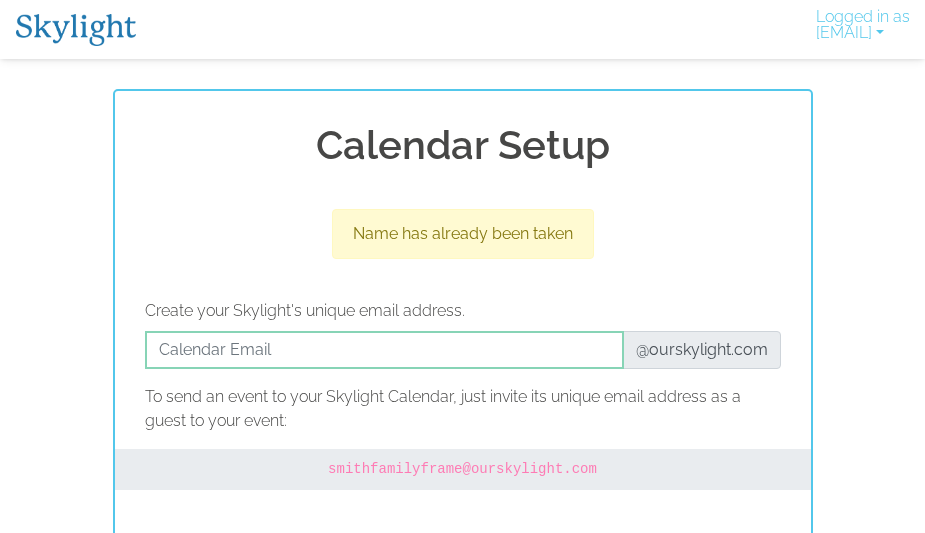 scroll, scrollTop: 0, scrollLeft: 0, axis: both 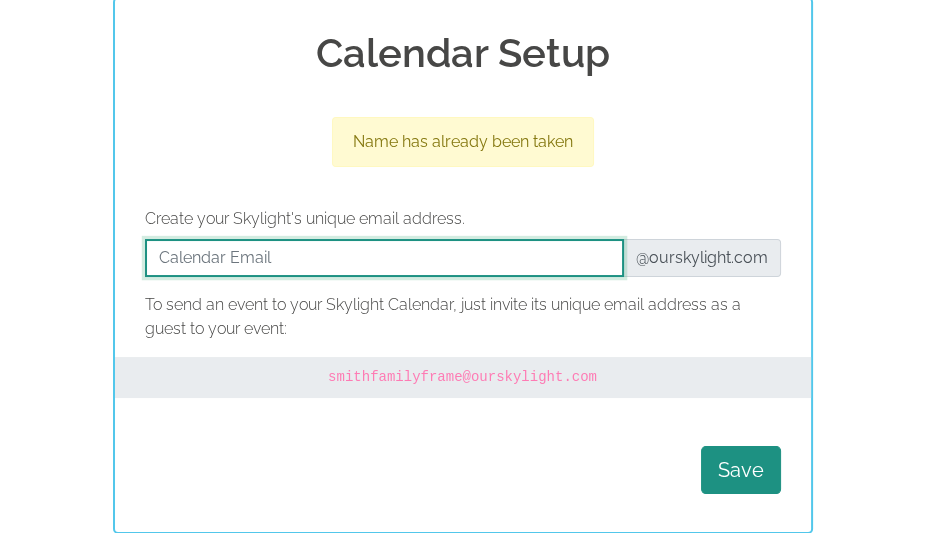 click at bounding box center [384, 258] 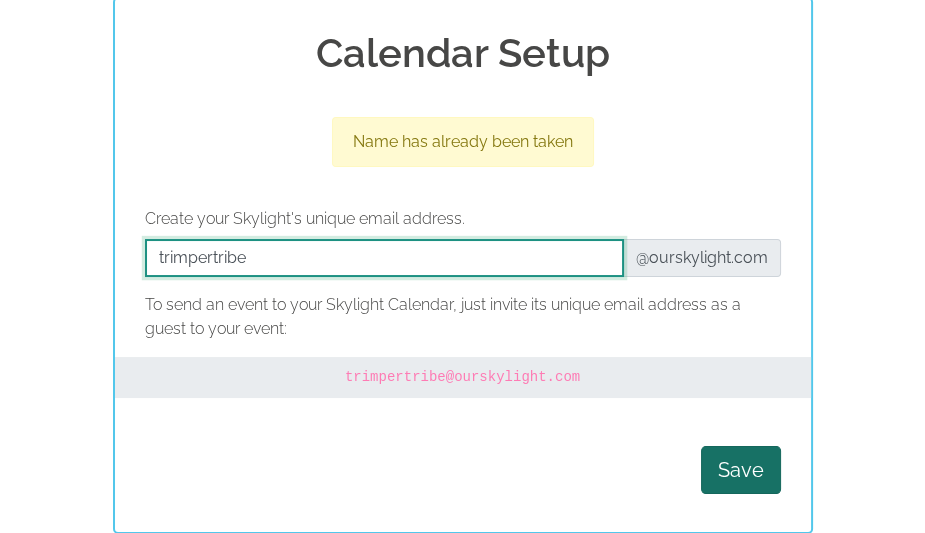 type on "trimpertribe" 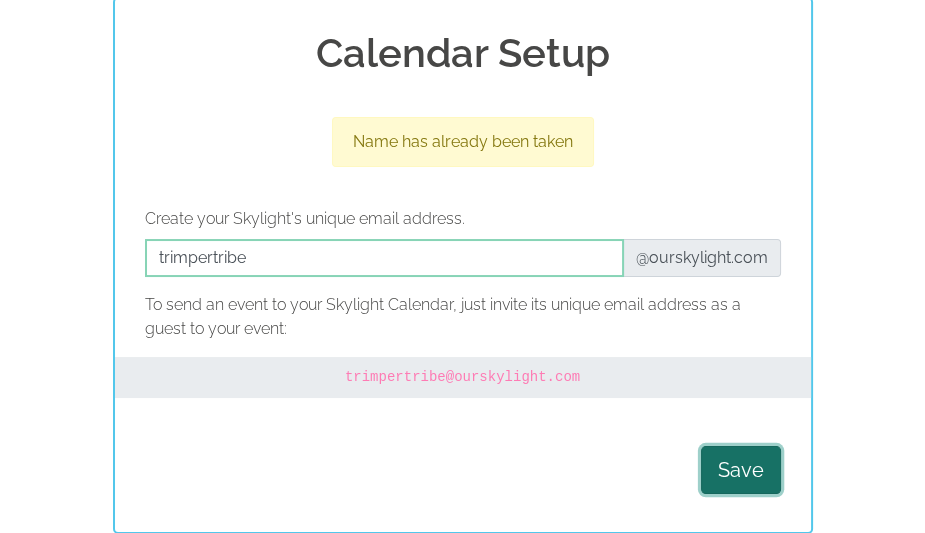 click on "Save" at bounding box center (741, 470) 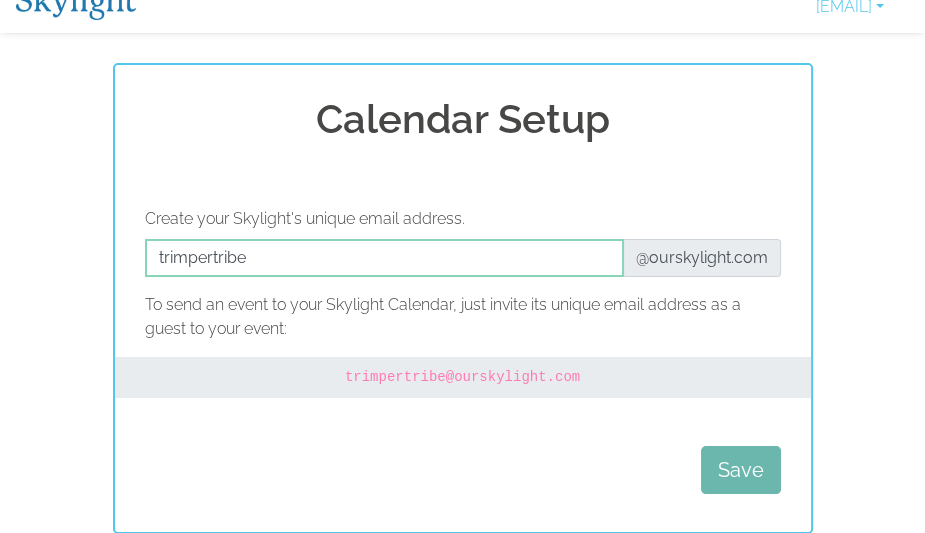 scroll, scrollTop: 92, scrollLeft: 0, axis: vertical 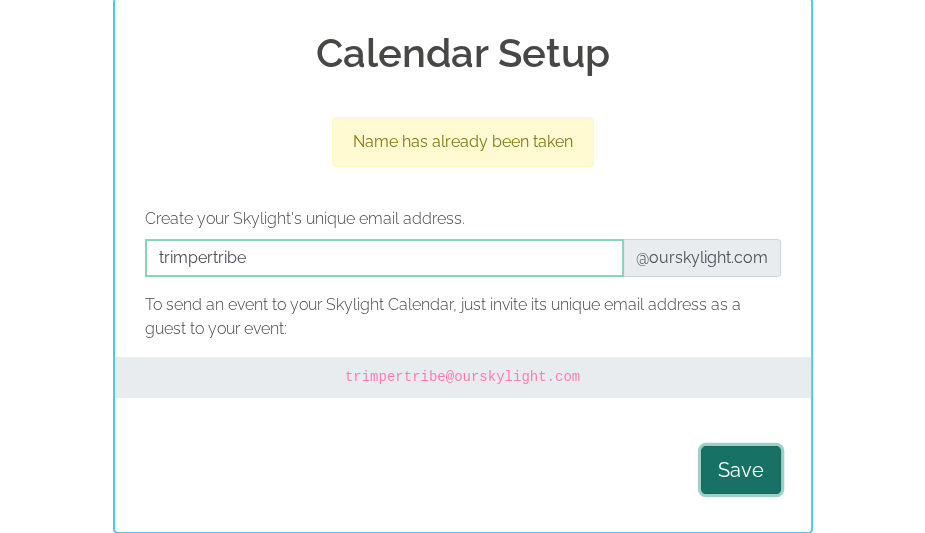 click on "Save" at bounding box center [741, 470] 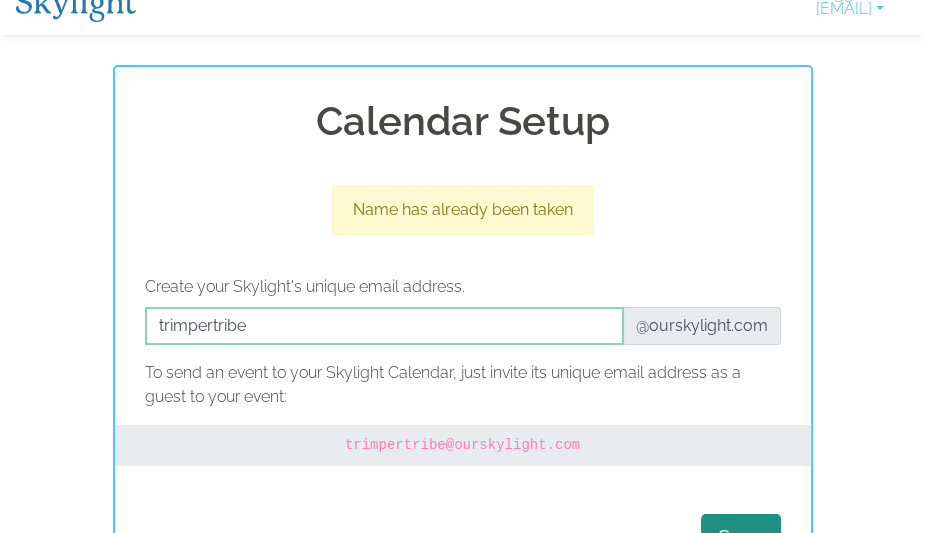 scroll, scrollTop: 0, scrollLeft: 0, axis: both 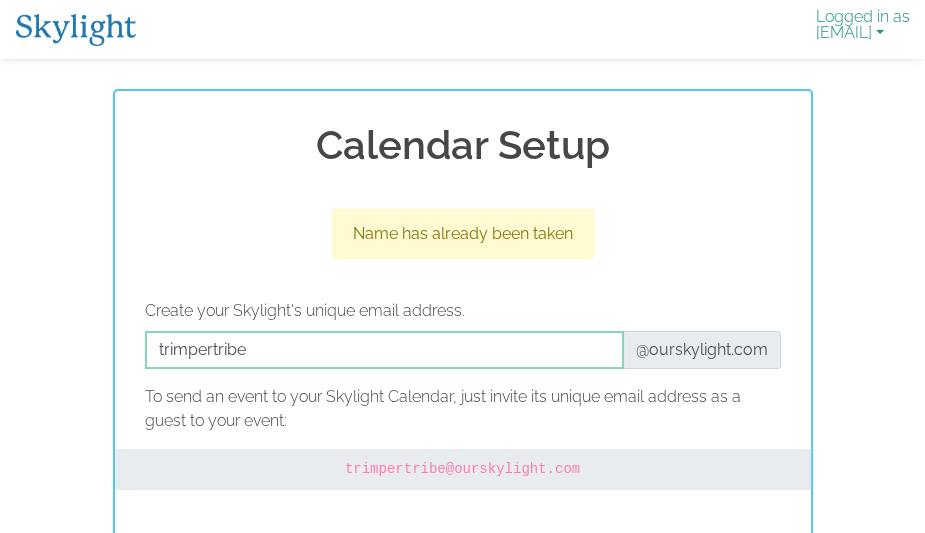 click on "Logged in as example@example.com" at bounding box center (863, 29) 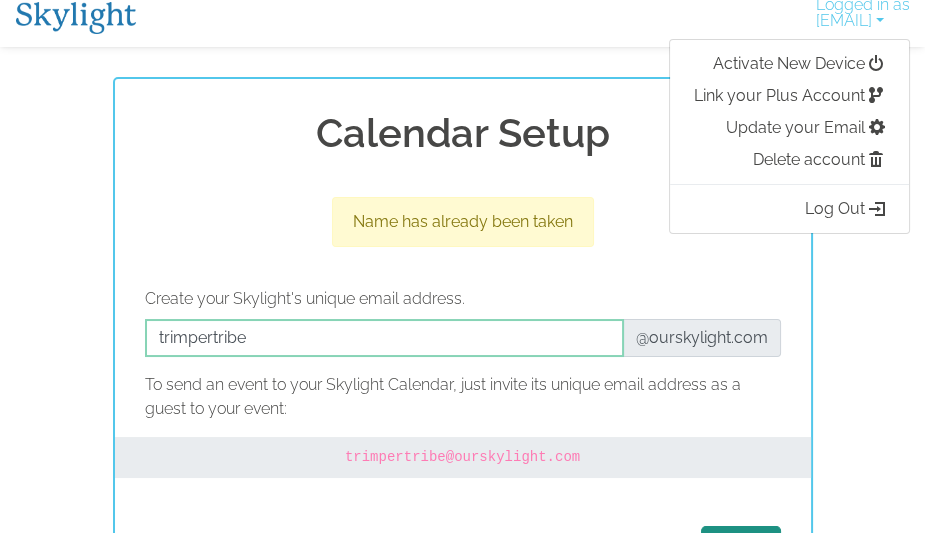scroll, scrollTop: 15, scrollLeft: 0, axis: vertical 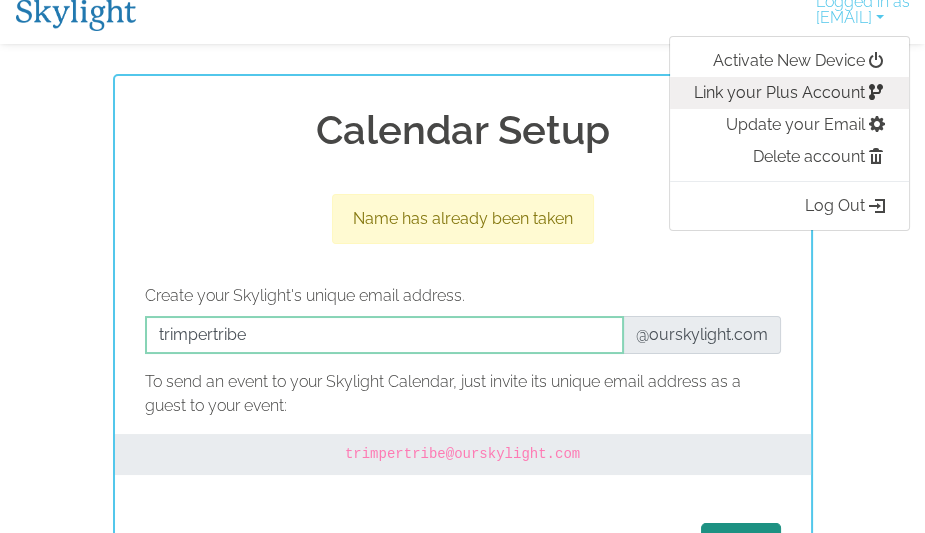 click on "Link your Plus Account" at bounding box center (789, 93) 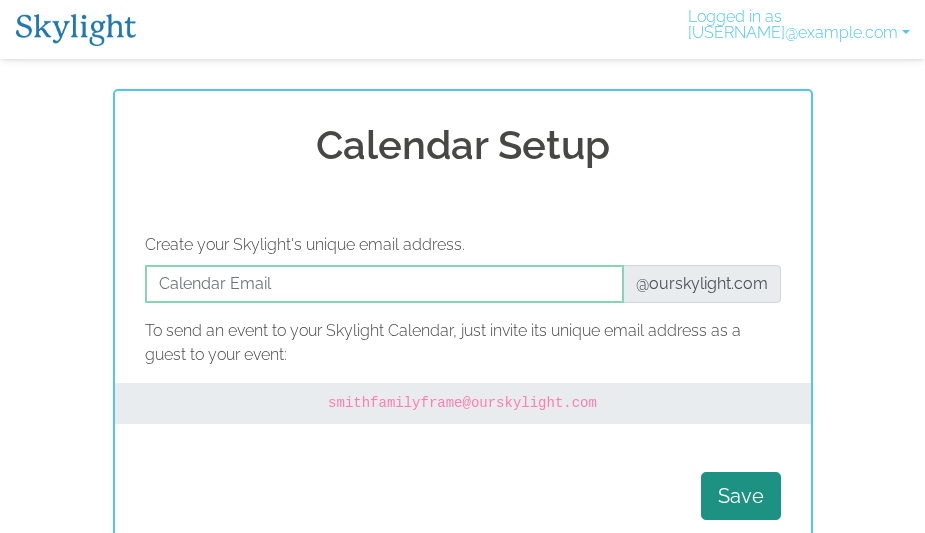 scroll, scrollTop: 0, scrollLeft: 0, axis: both 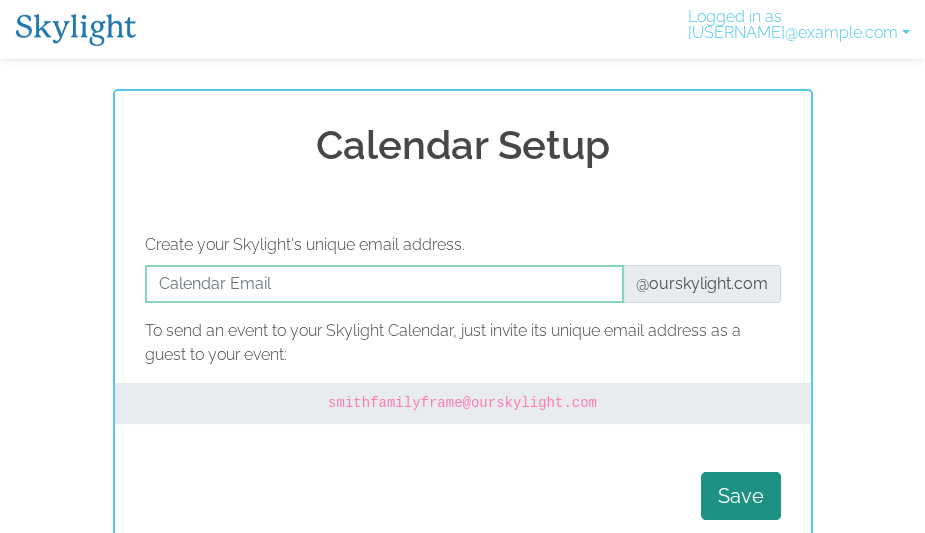 click at bounding box center [76, 30] 